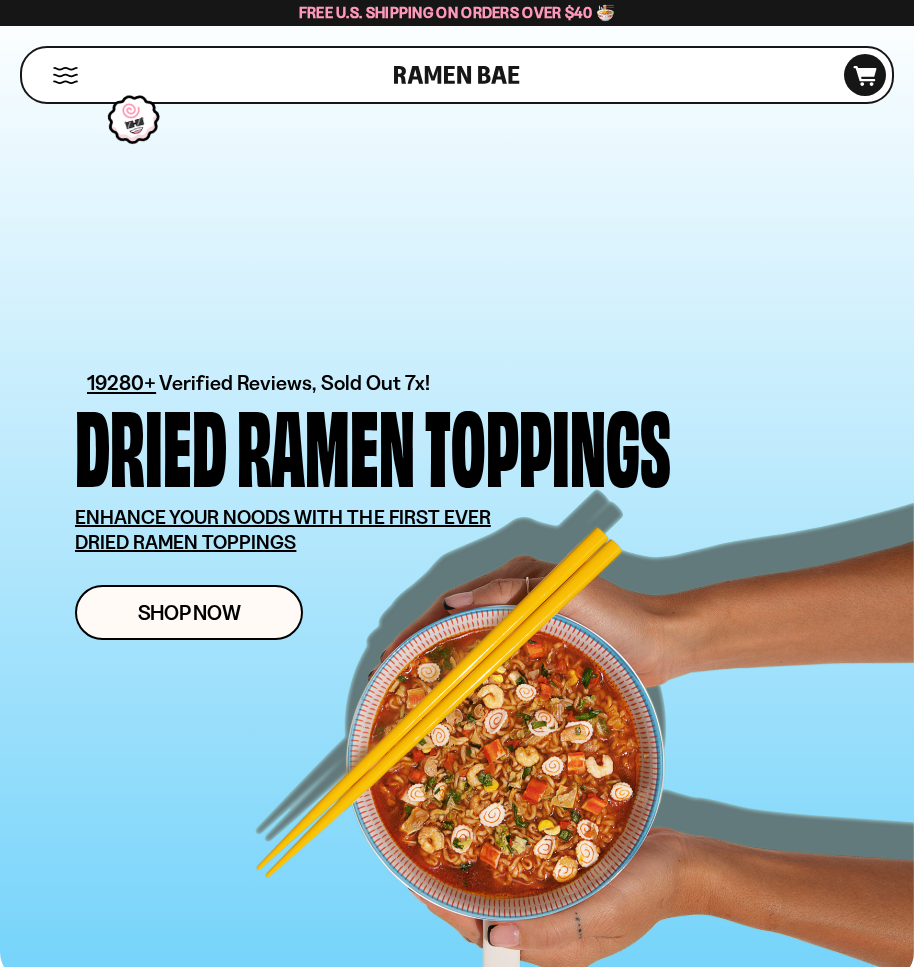 scroll, scrollTop: 0, scrollLeft: 0, axis: both 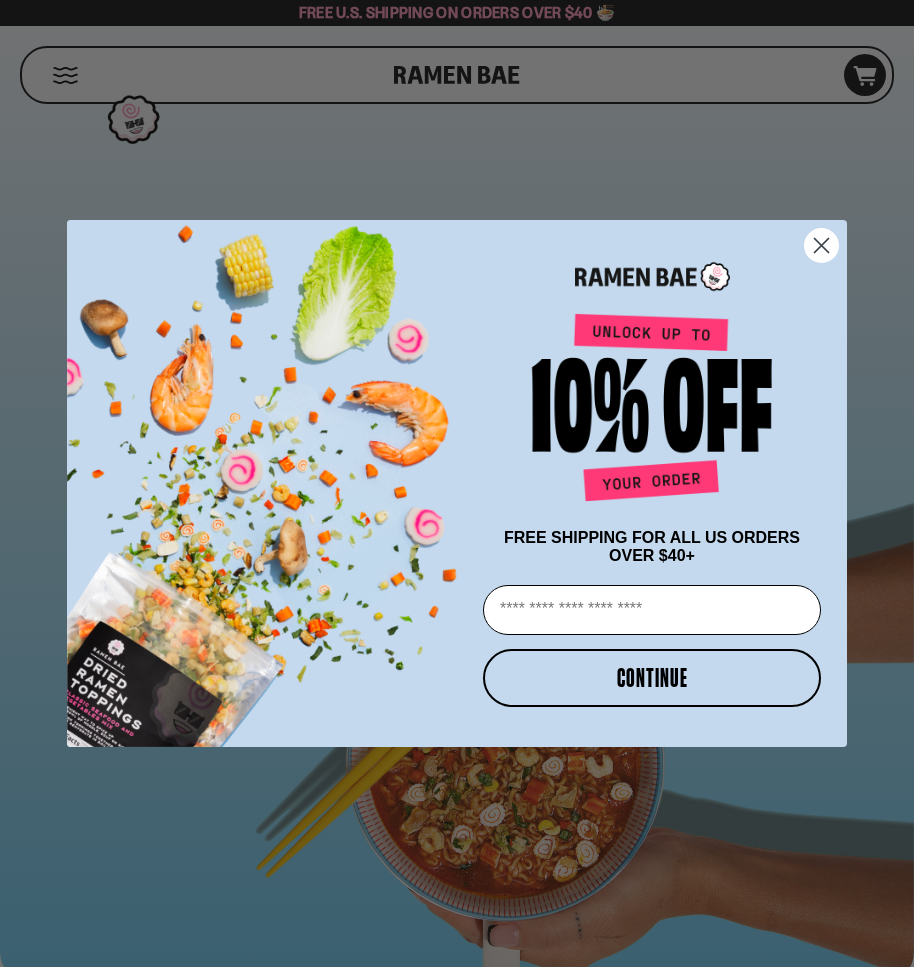 drag, startPoint x: 825, startPoint y: 246, endPoint x: 854, endPoint y: 123, distance: 126.37247 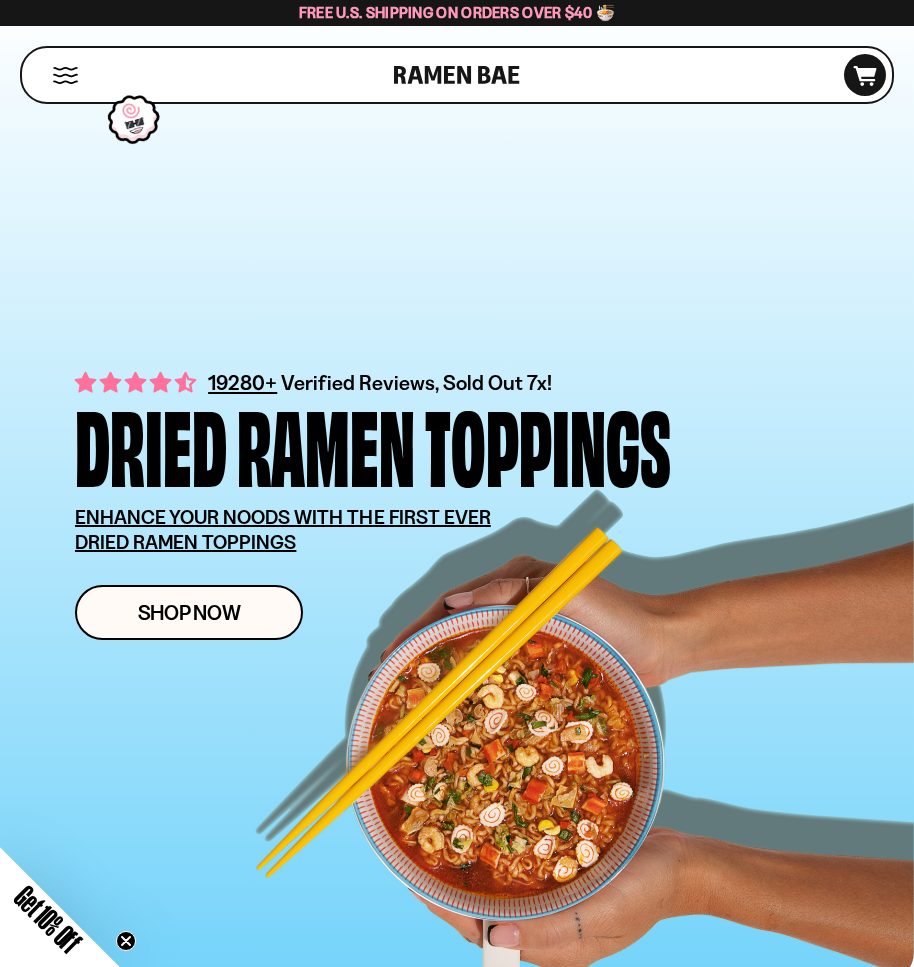 click at bounding box center (457, 75) 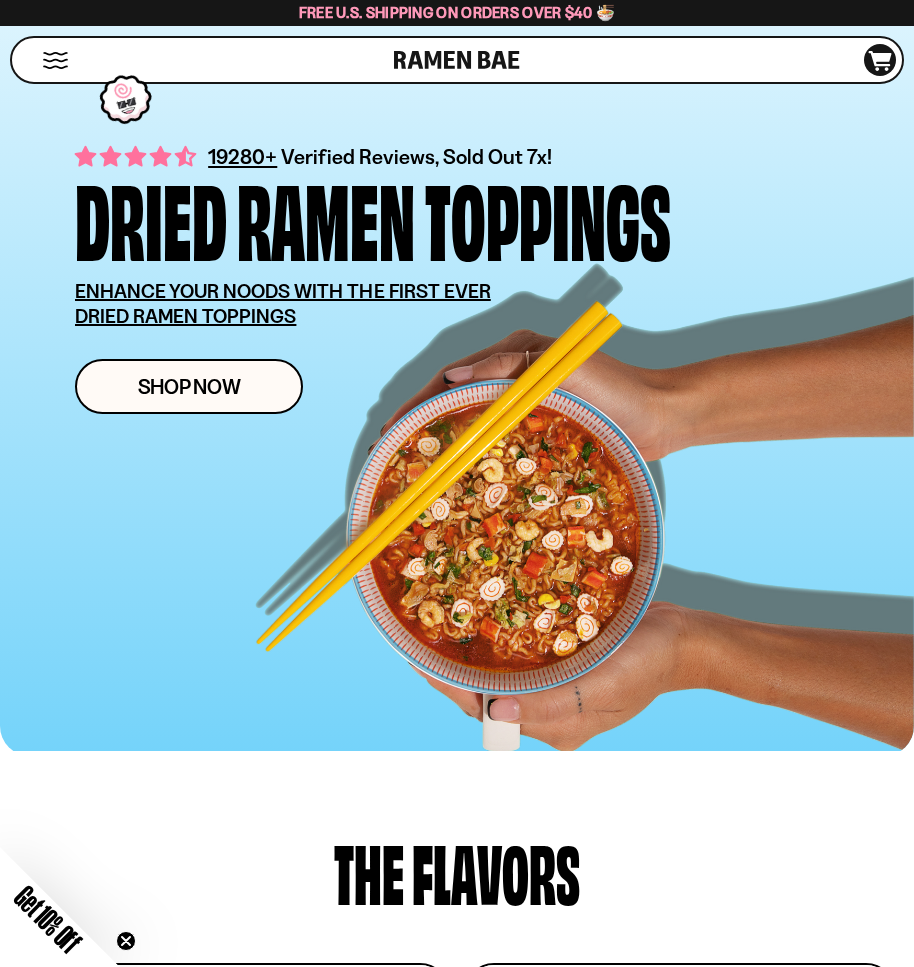 scroll, scrollTop: 100, scrollLeft: 0, axis: vertical 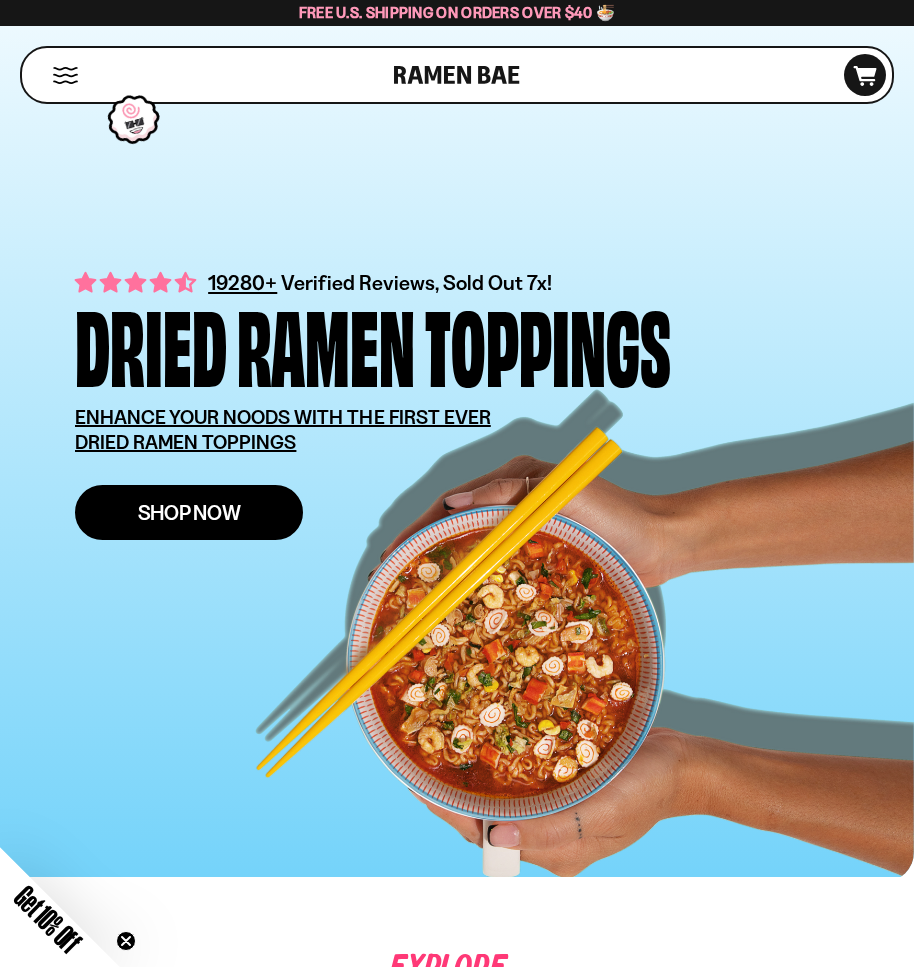 click on "Shop Now" at bounding box center (189, 512) 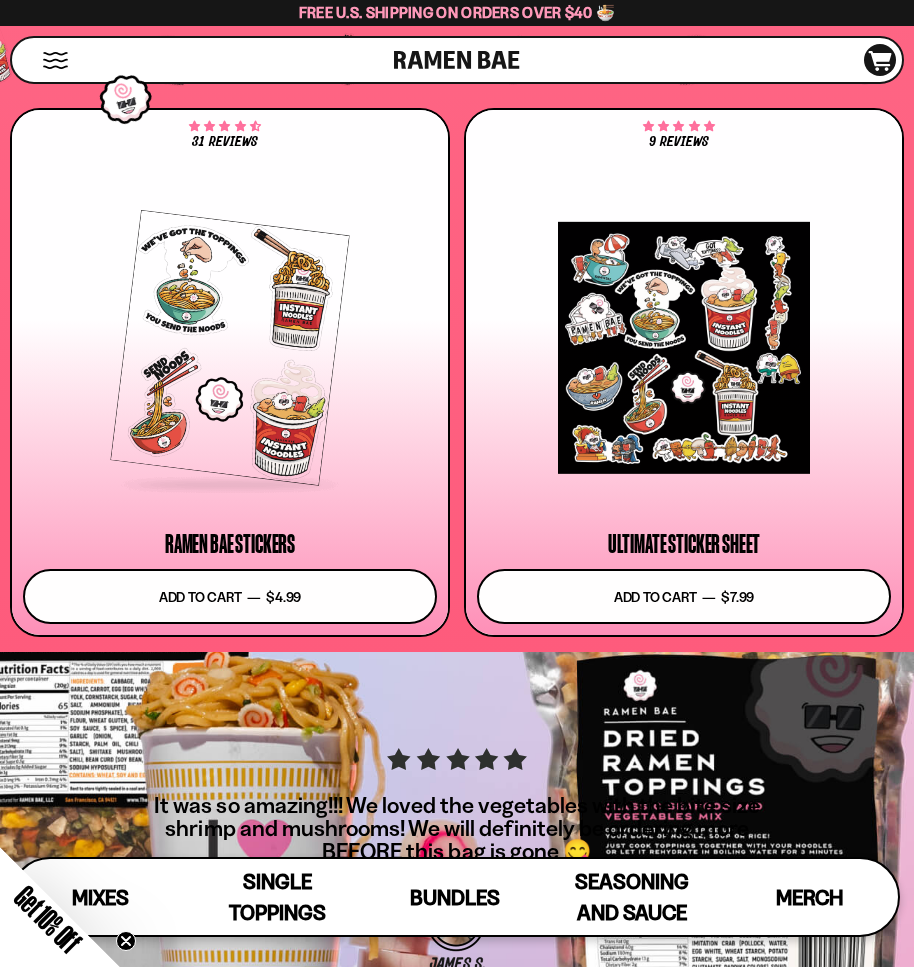 scroll, scrollTop: 9575, scrollLeft: 0, axis: vertical 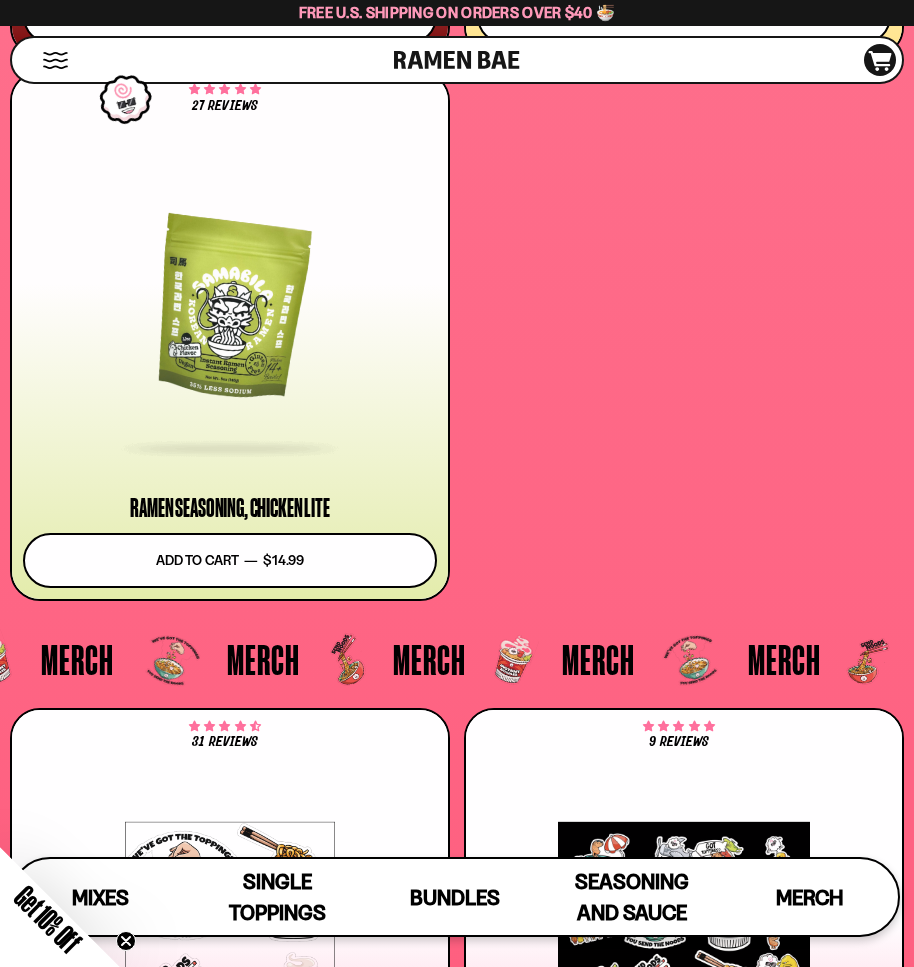 click at bounding box center [230, 311] 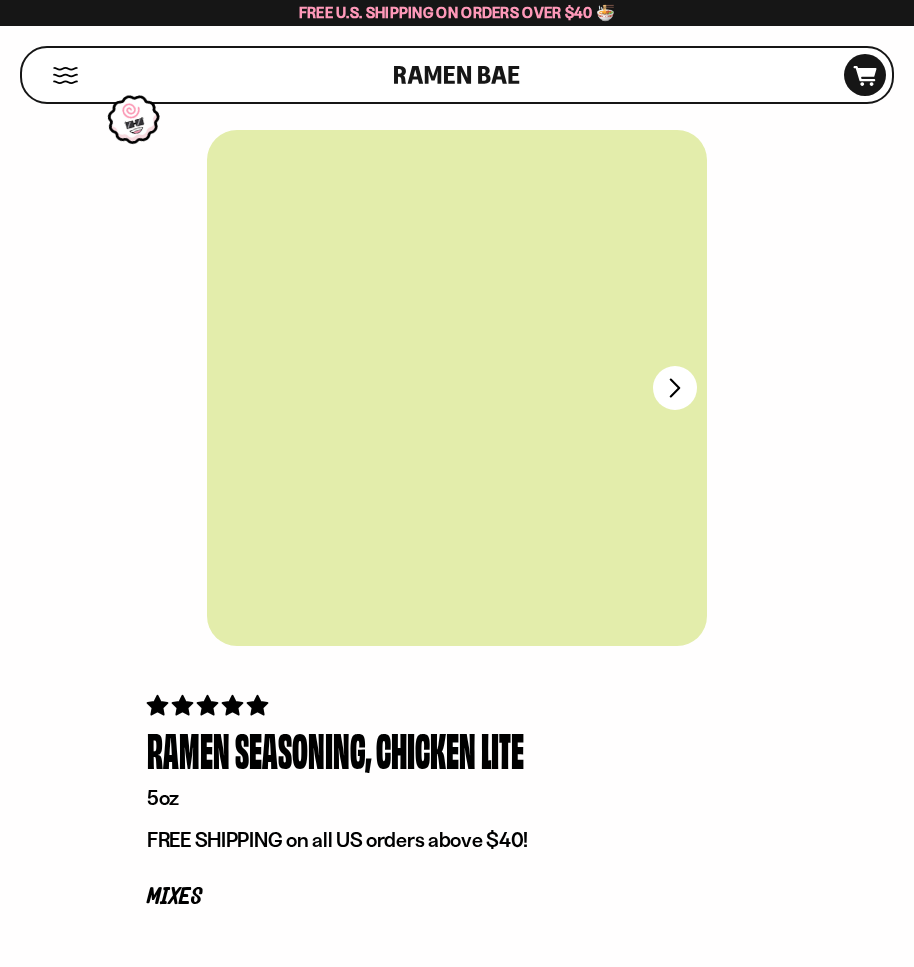 scroll, scrollTop: 0, scrollLeft: 0, axis: both 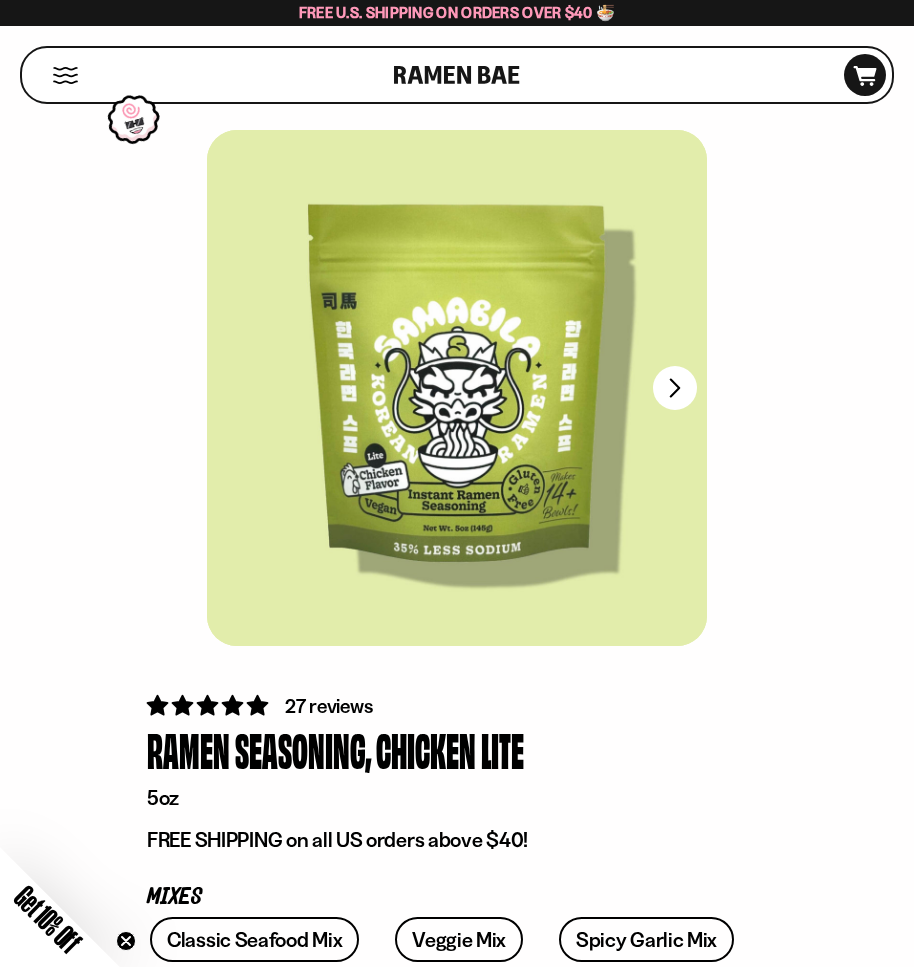 click at bounding box center [457, 388] 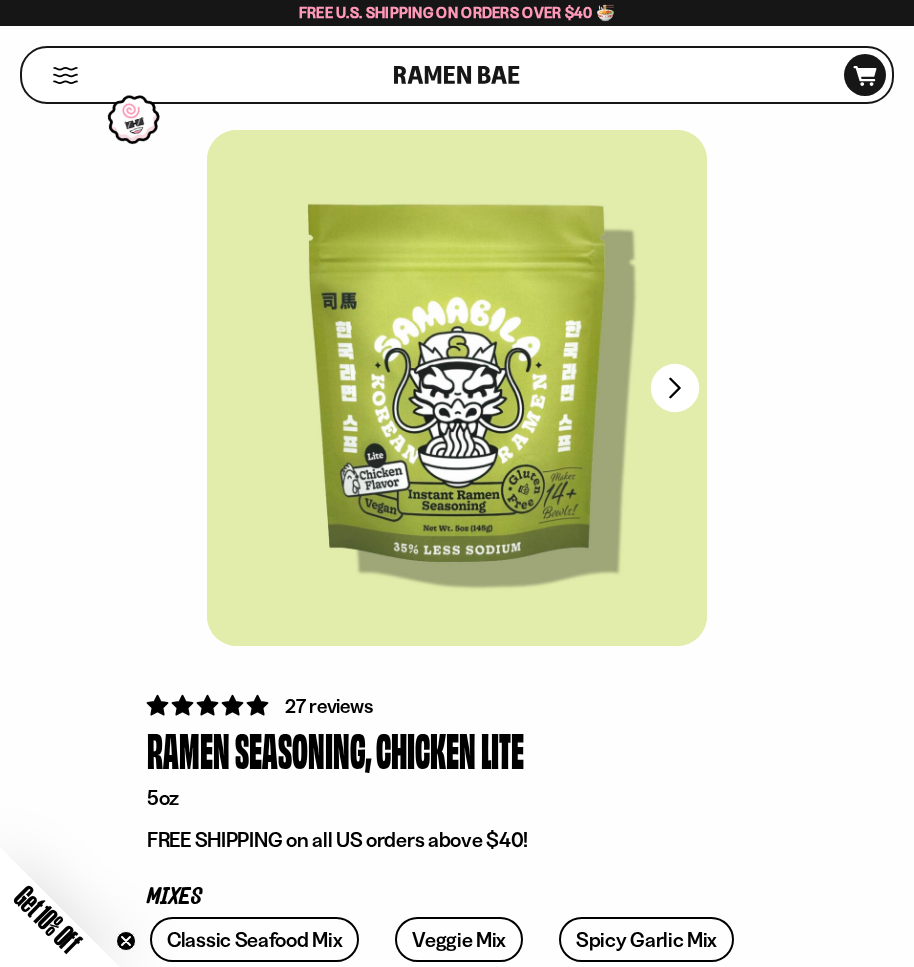 click at bounding box center (675, 388) 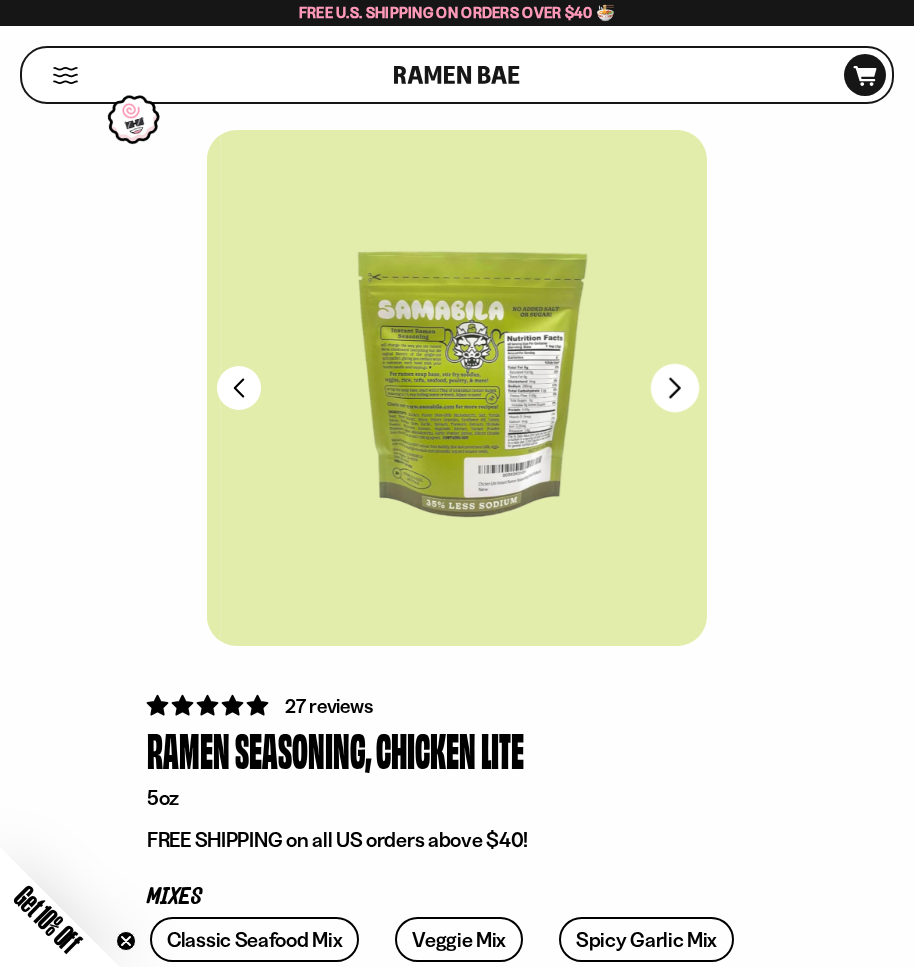 click at bounding box center [675, 388] 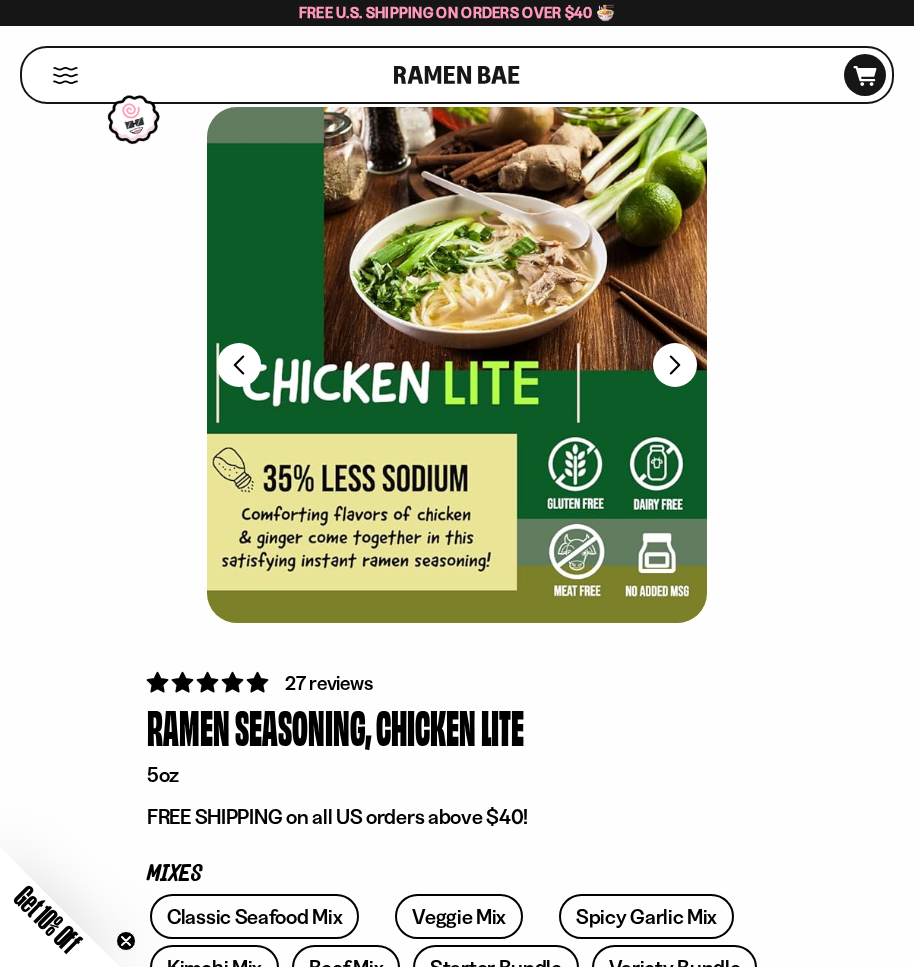 scroll, scrollTop: 600, scrollLeft: 0, axis: vertical 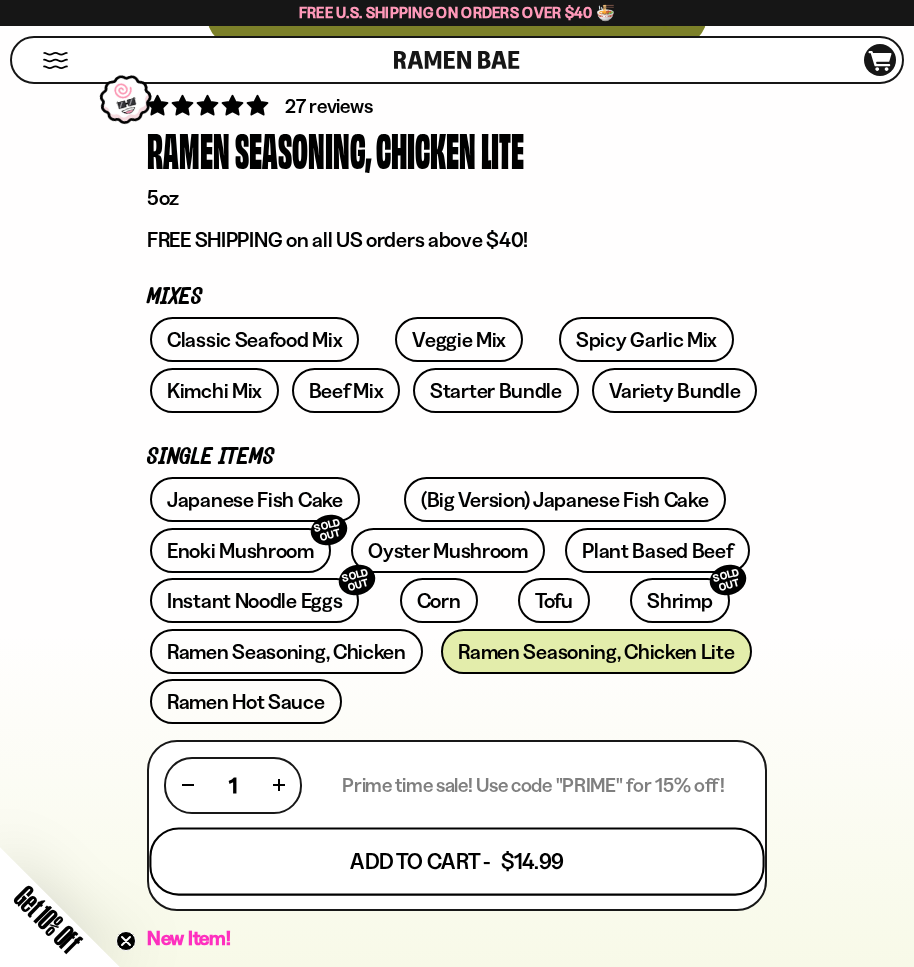 click on "Add To Cart -
$14.99" at bounding box center [456, 861] 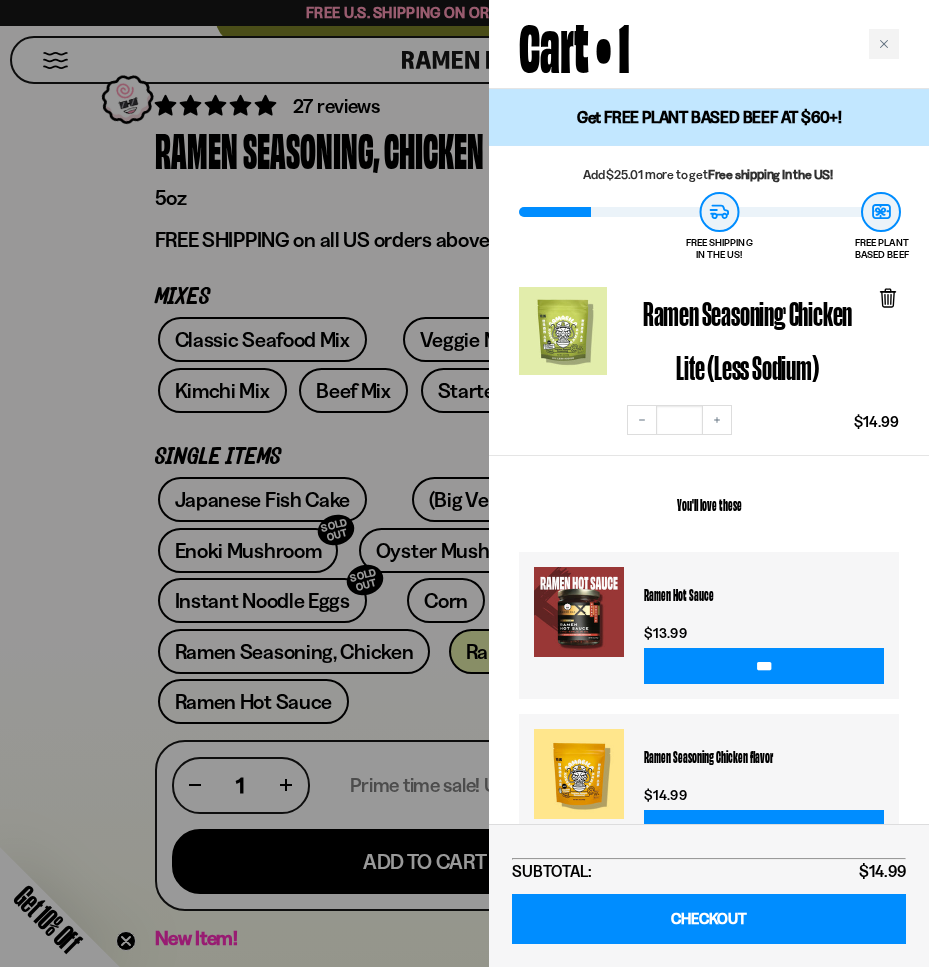 click at bounding box center (464, 483) 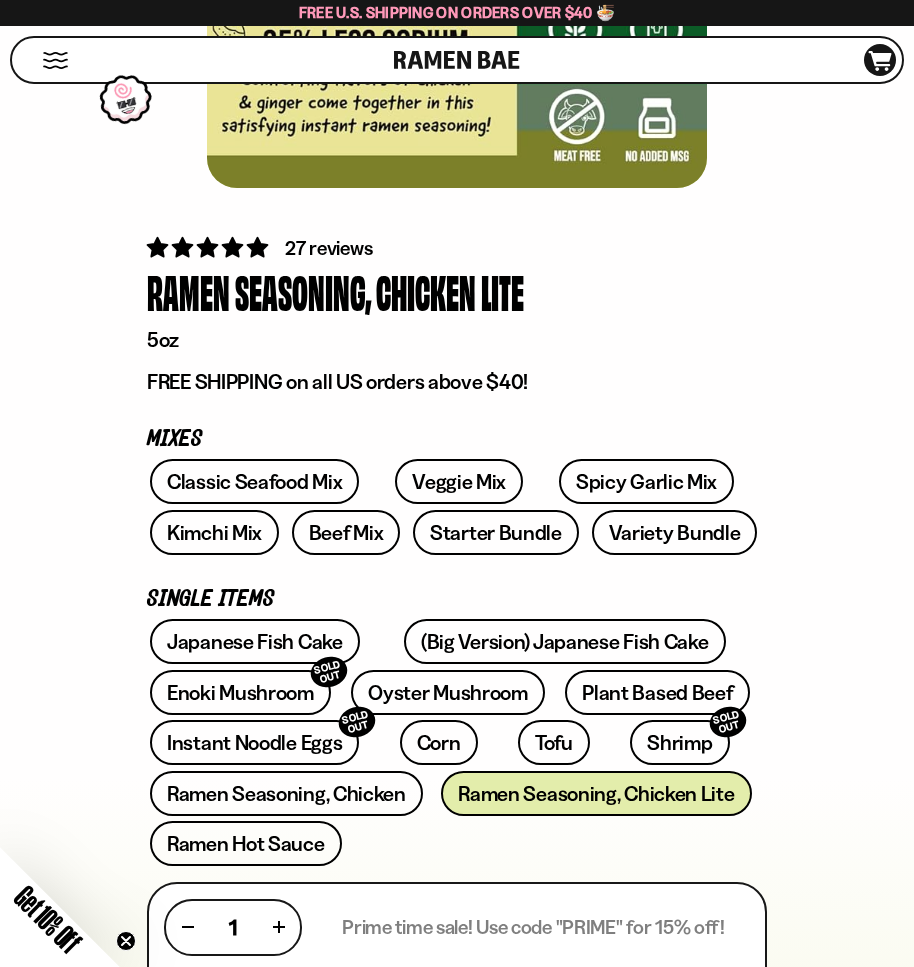 scroll, scrollTop: 300, scrollLeft: 0, axis: vertical 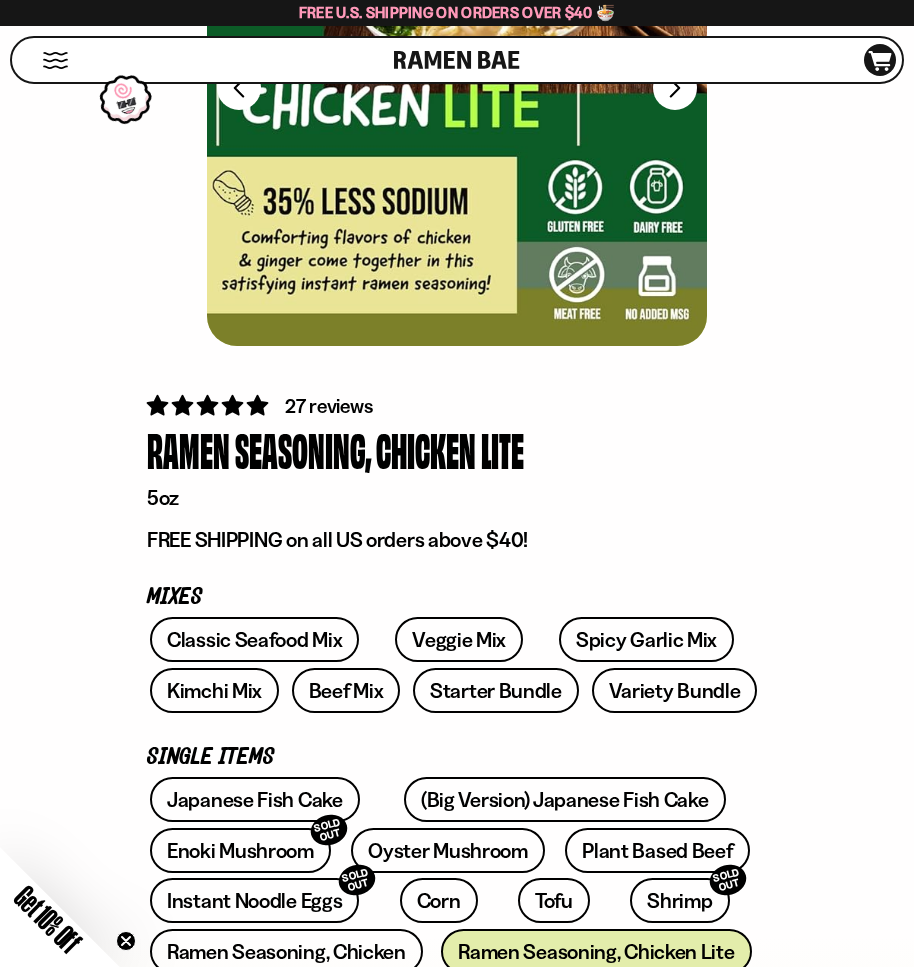 click at bounding box center (457, 60) 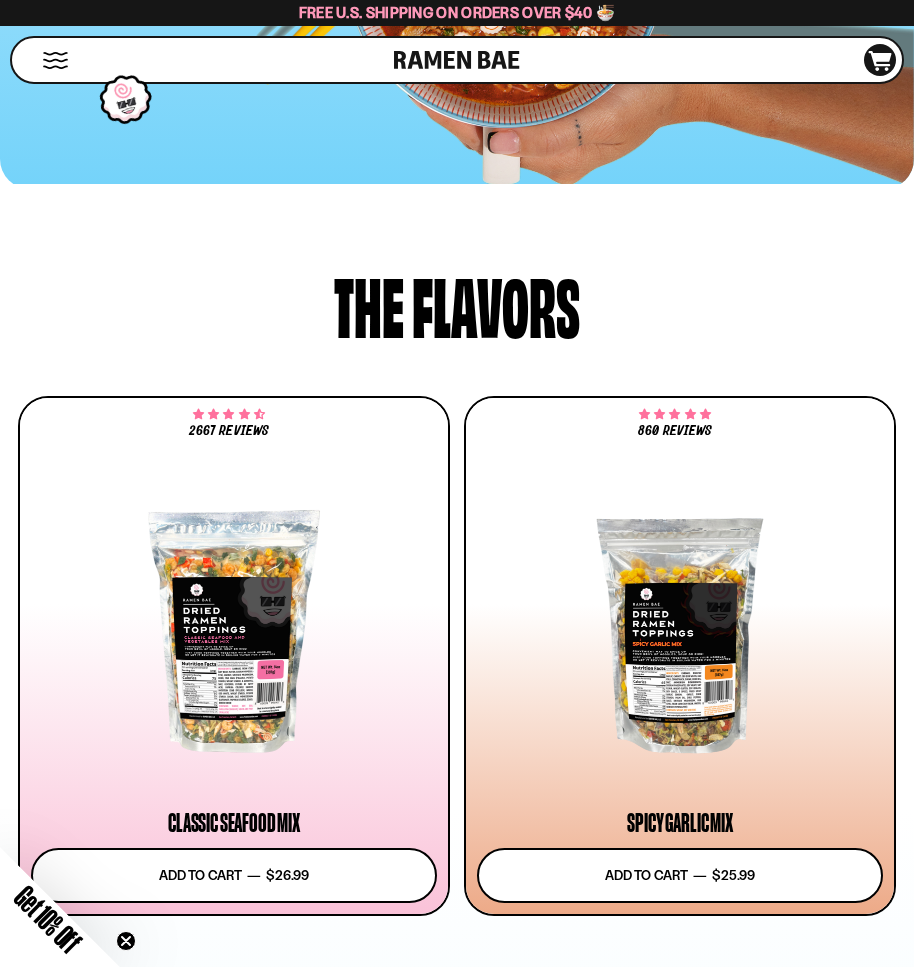 scroll, scrollTop: 1000, scrollLeft: 0, axis: vertical 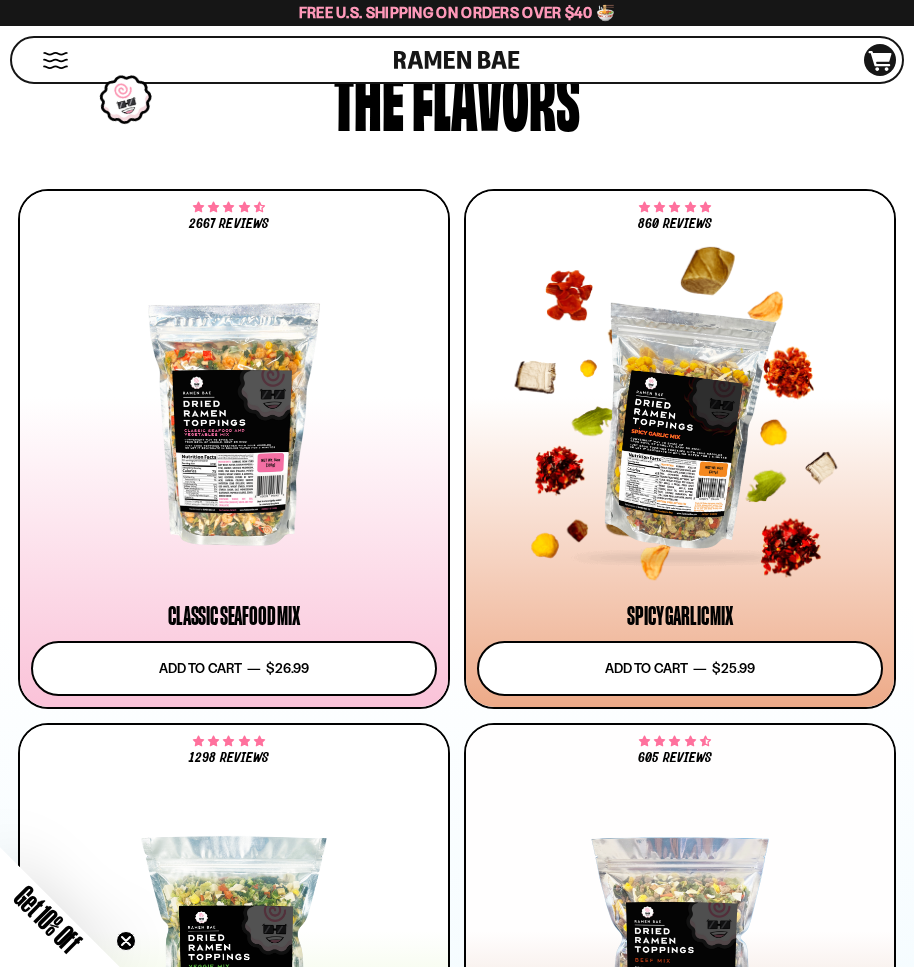 click at bounding box center (680, 424) 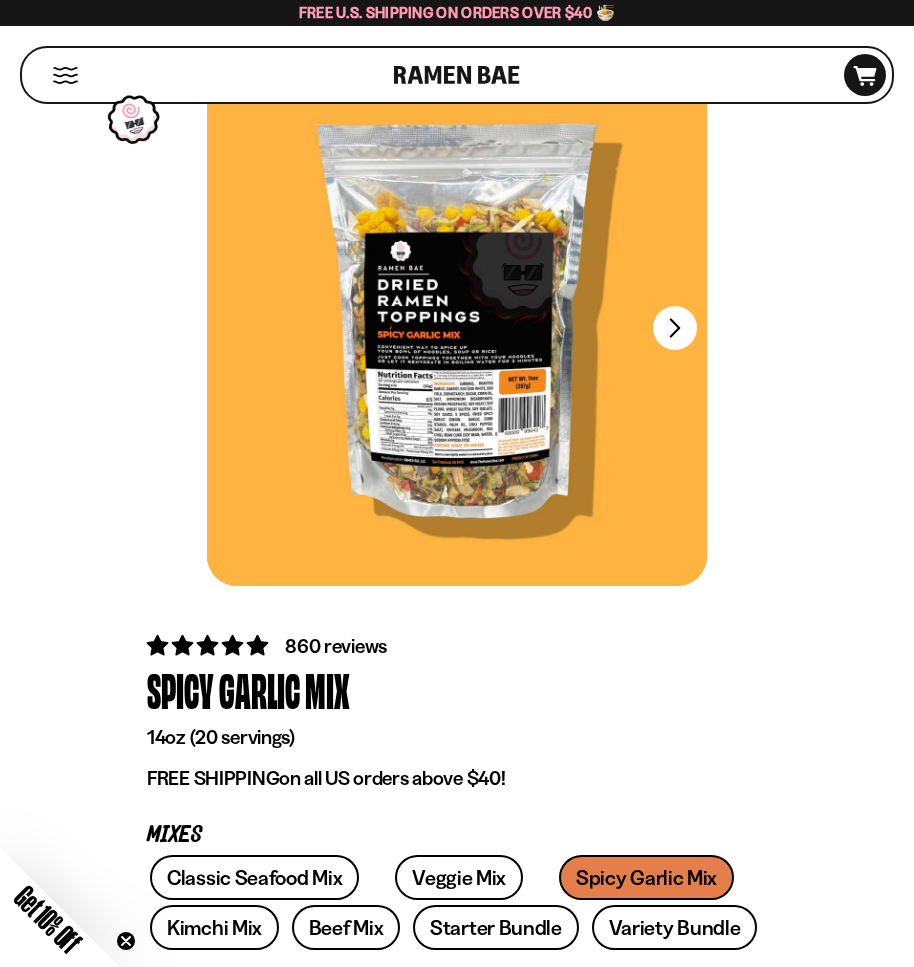 scroll, scrollTop: 0, scrollLeft: 0, axis: both 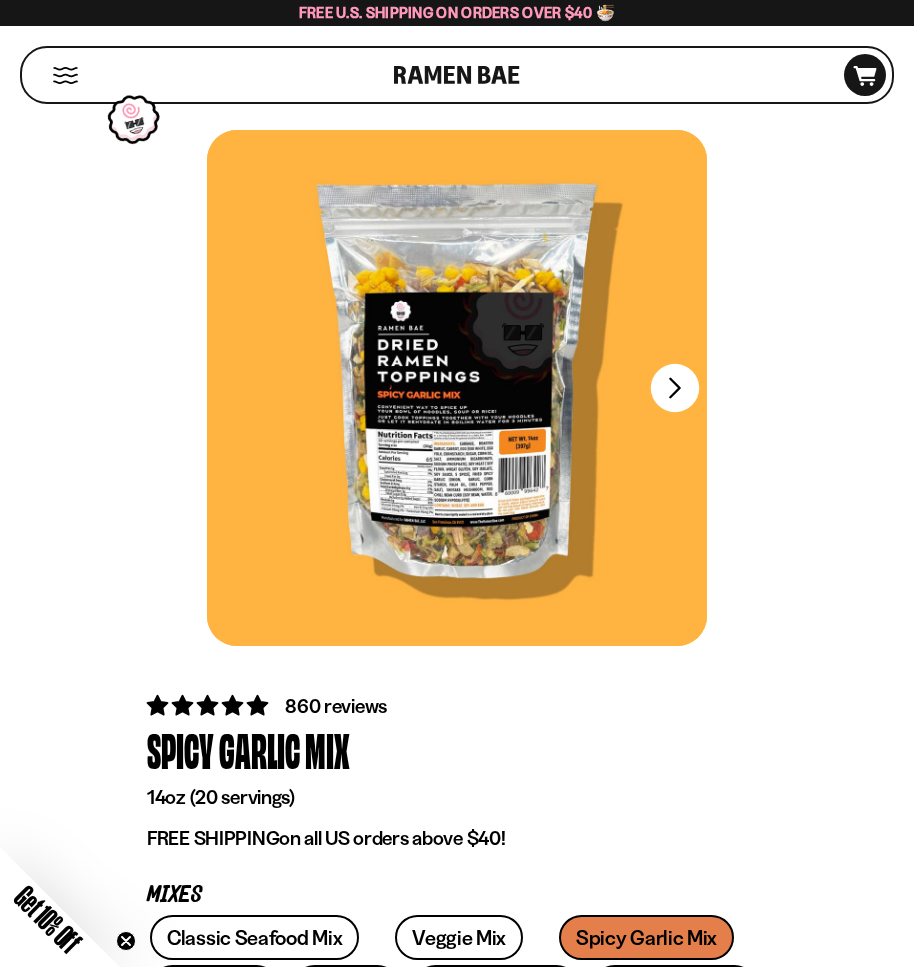 click on "FADCB6FD-DFAB-4417-9F21-029242090B77" at bounding box center [675, 388] 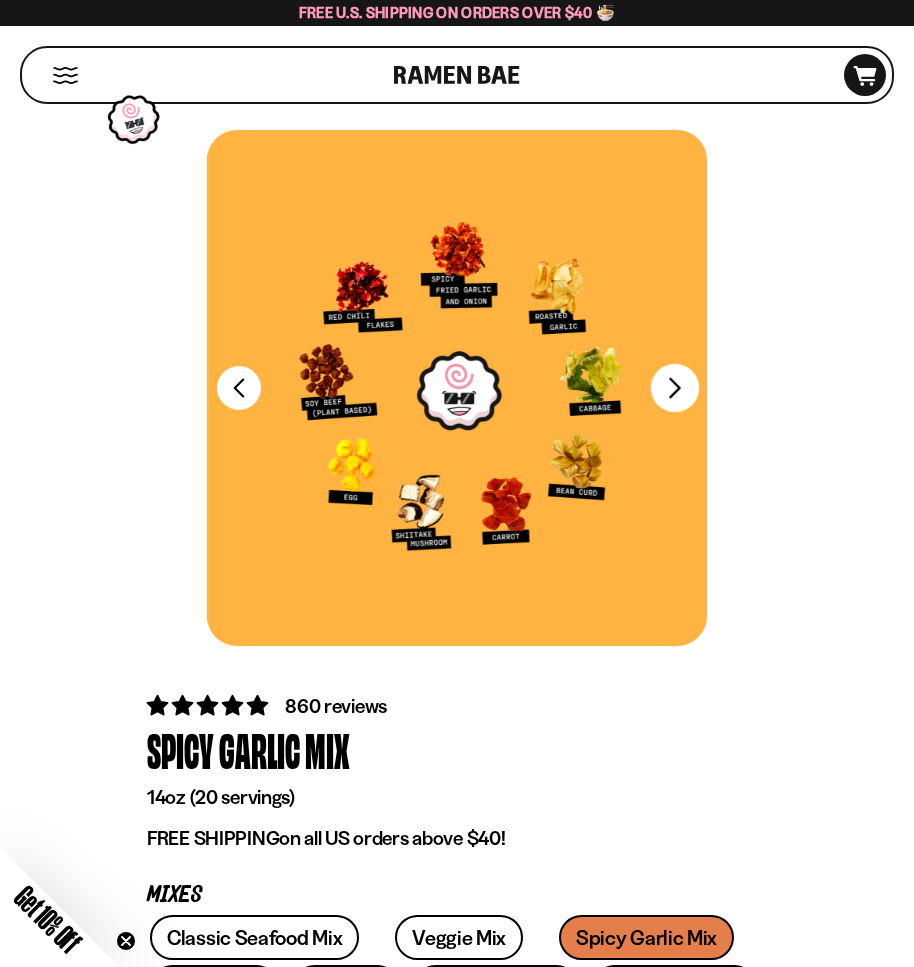 click on "FADCB6FD-DFAB-4417-9F21-029242090B77" at bounding box center (675, 388) 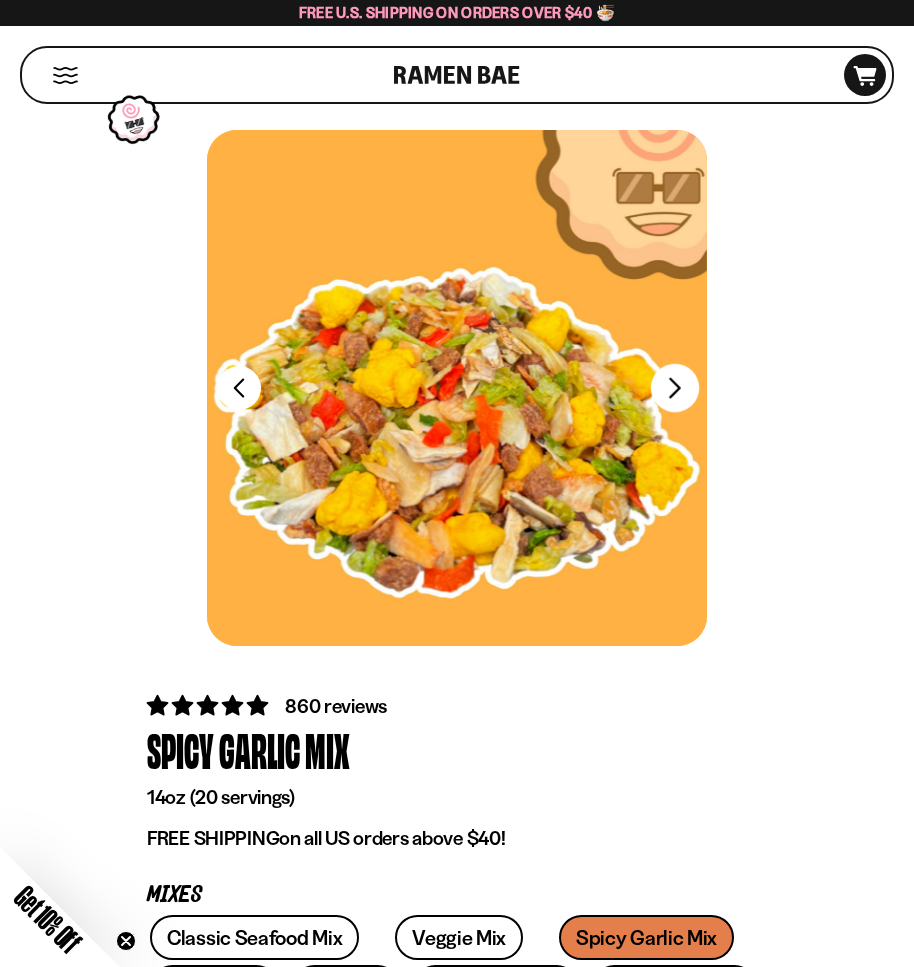 click on "FADCB6FD-DFAB-4417-9F21-029242090B77" at bounding box center (675, 388) 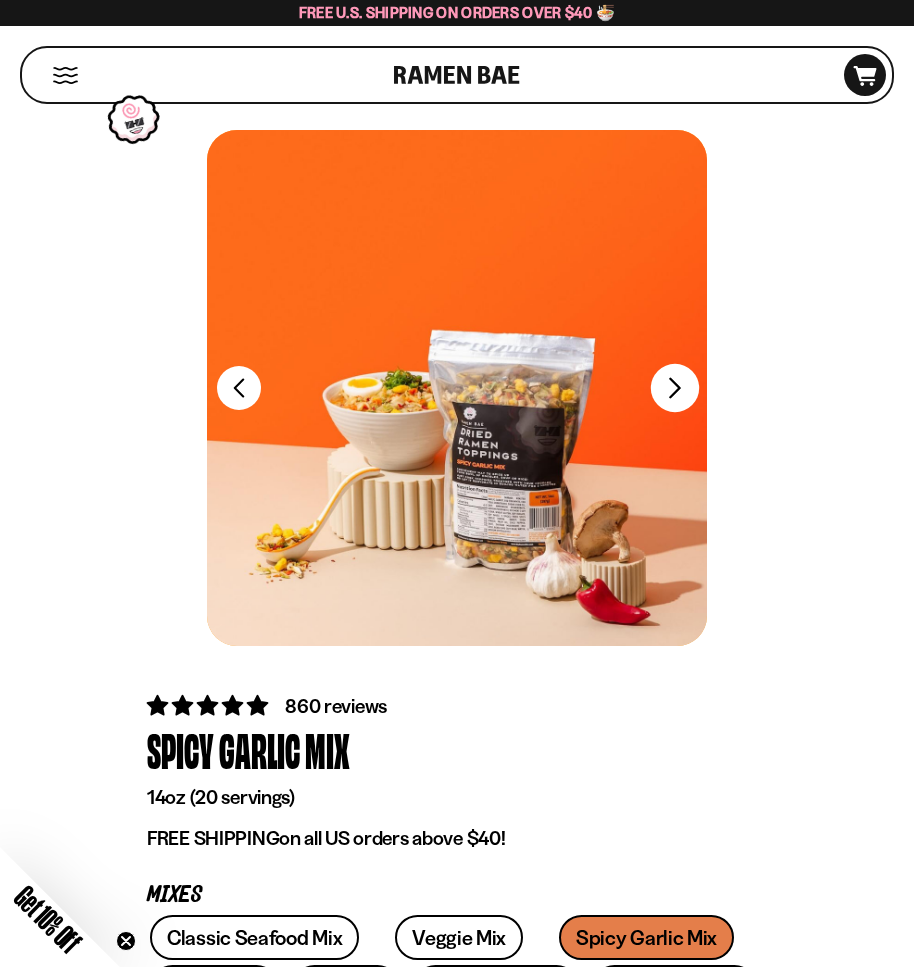 click on "FADCB6FD-DFAB-4417-9F21-029242090B77" at bounding box center [675, 388] 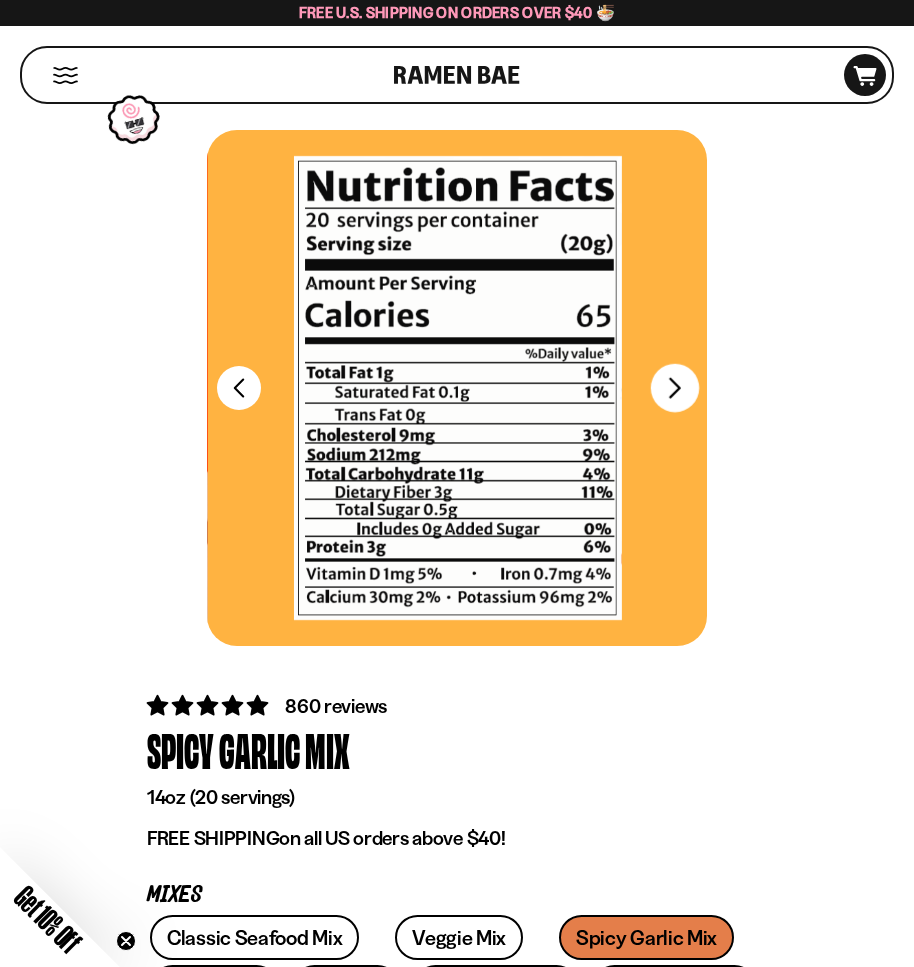 click at bounding box center (458, 388) 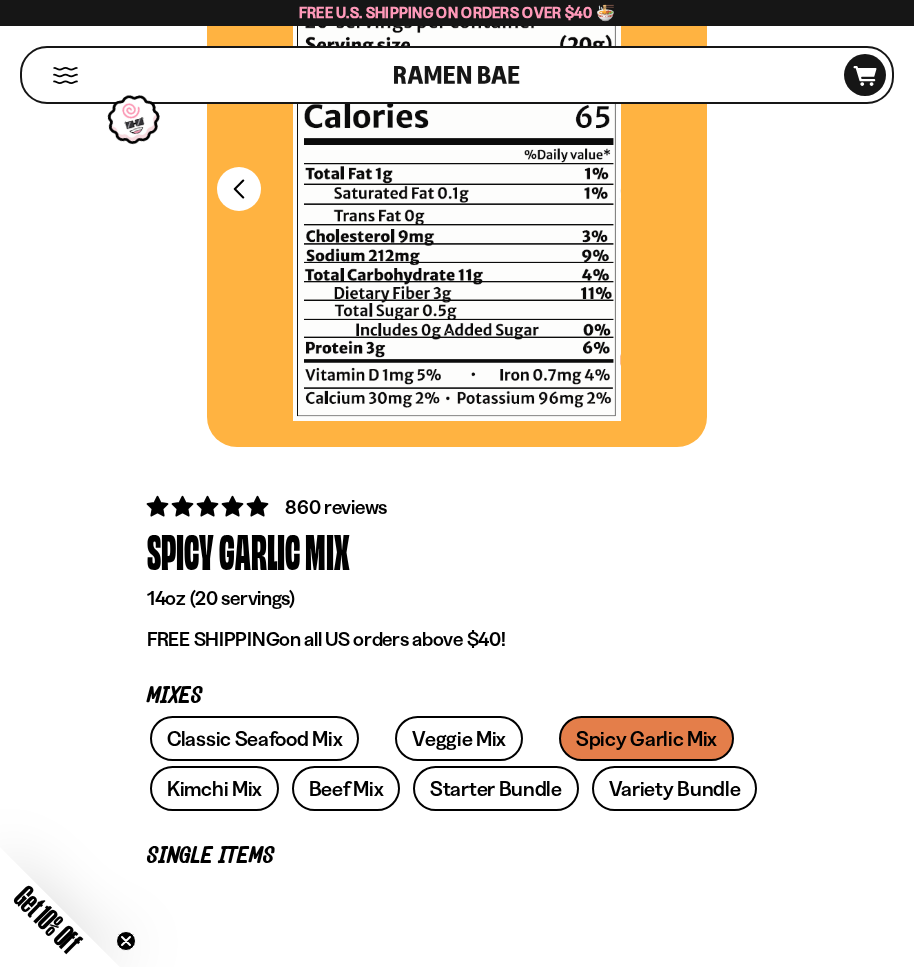 scroll, scrollTop: 400, scrollLeft: 0, axis: vertical 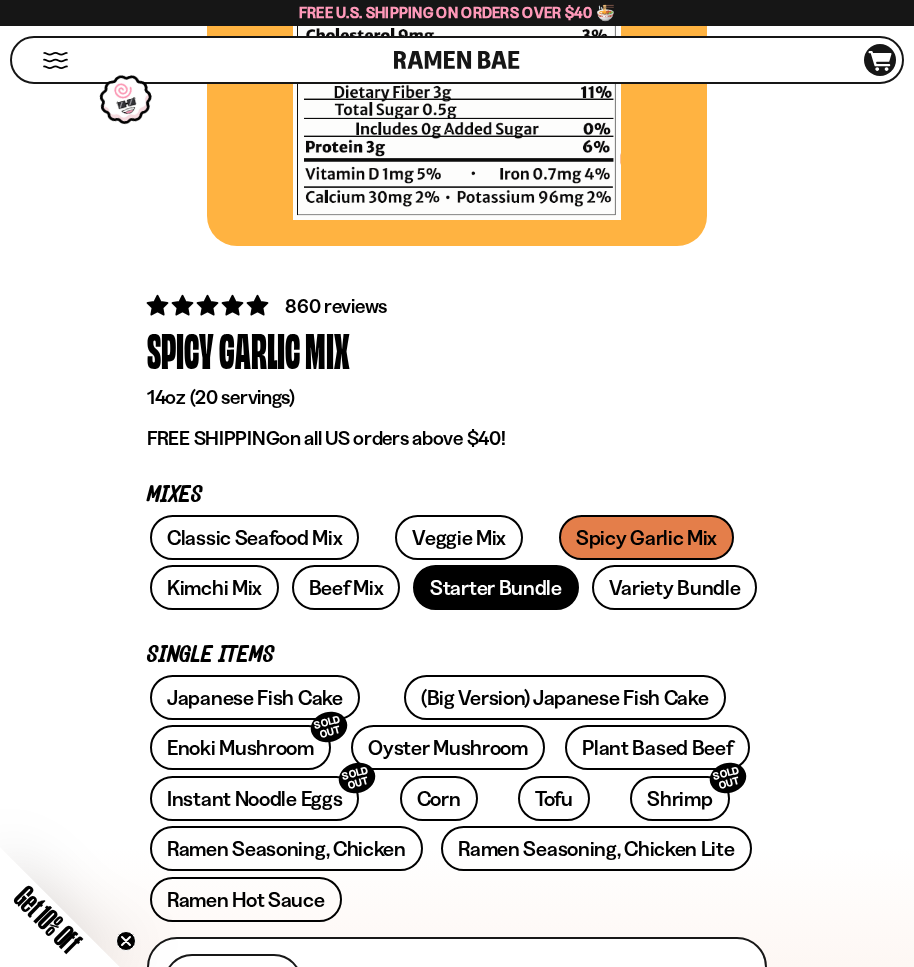 click on "Starter Bundle" at bounding box center [496, 587] 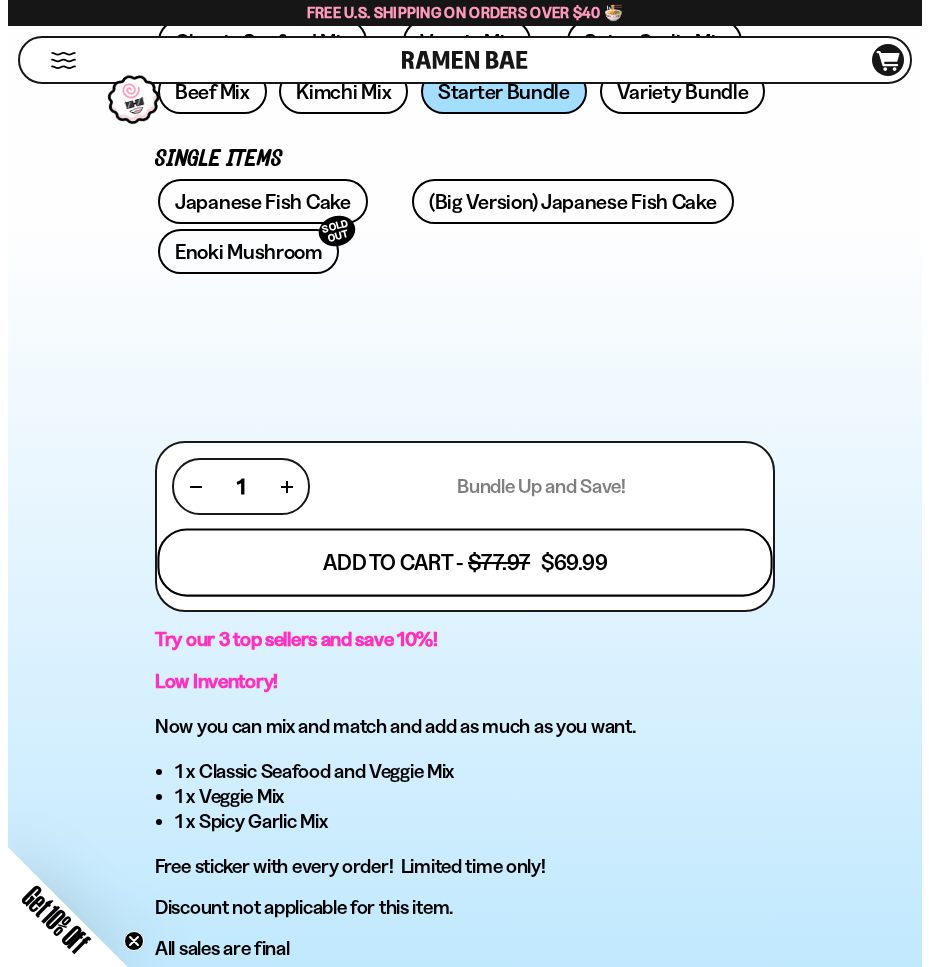 scroll, scrollTop: 1200, scrollLeft: 0, axis: vertical 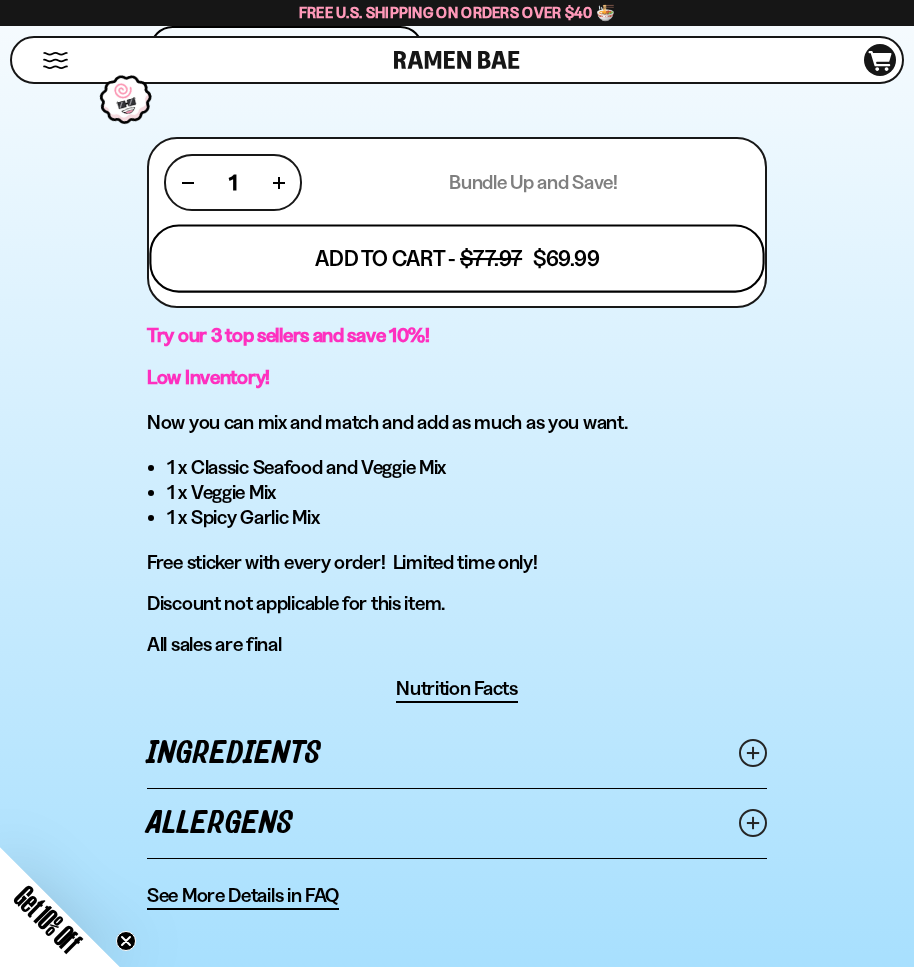 click on "Add To Cart -
$77.97
$69.99" at bounding box center [456, 258] 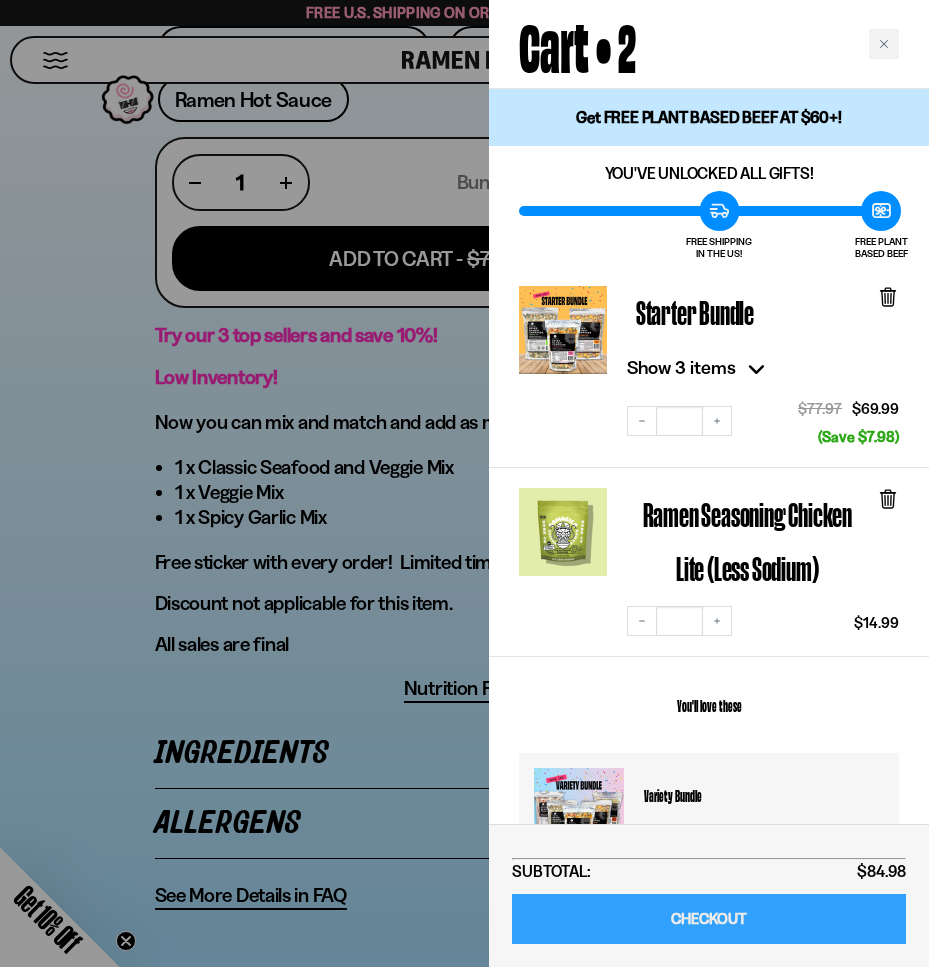 click on "CHECKOUT" at bounding box center [709, 919] 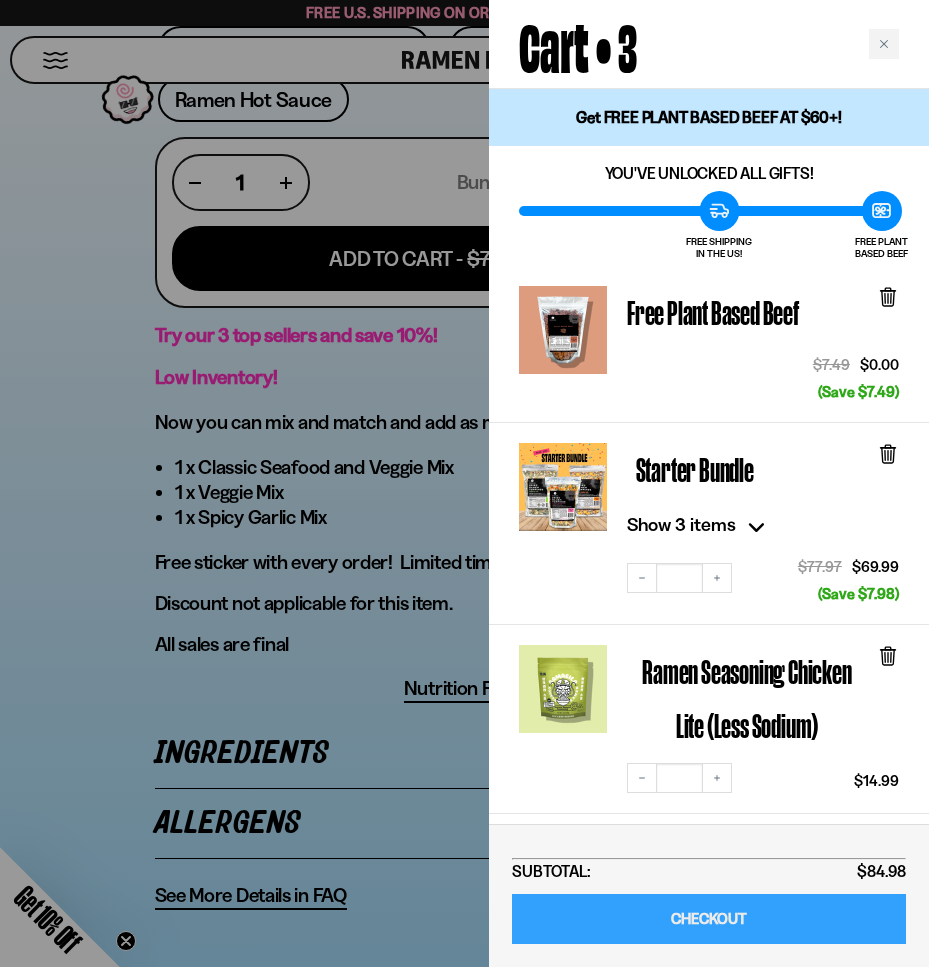 click on "CHECKOUT" at bounding box center [709, 919] 